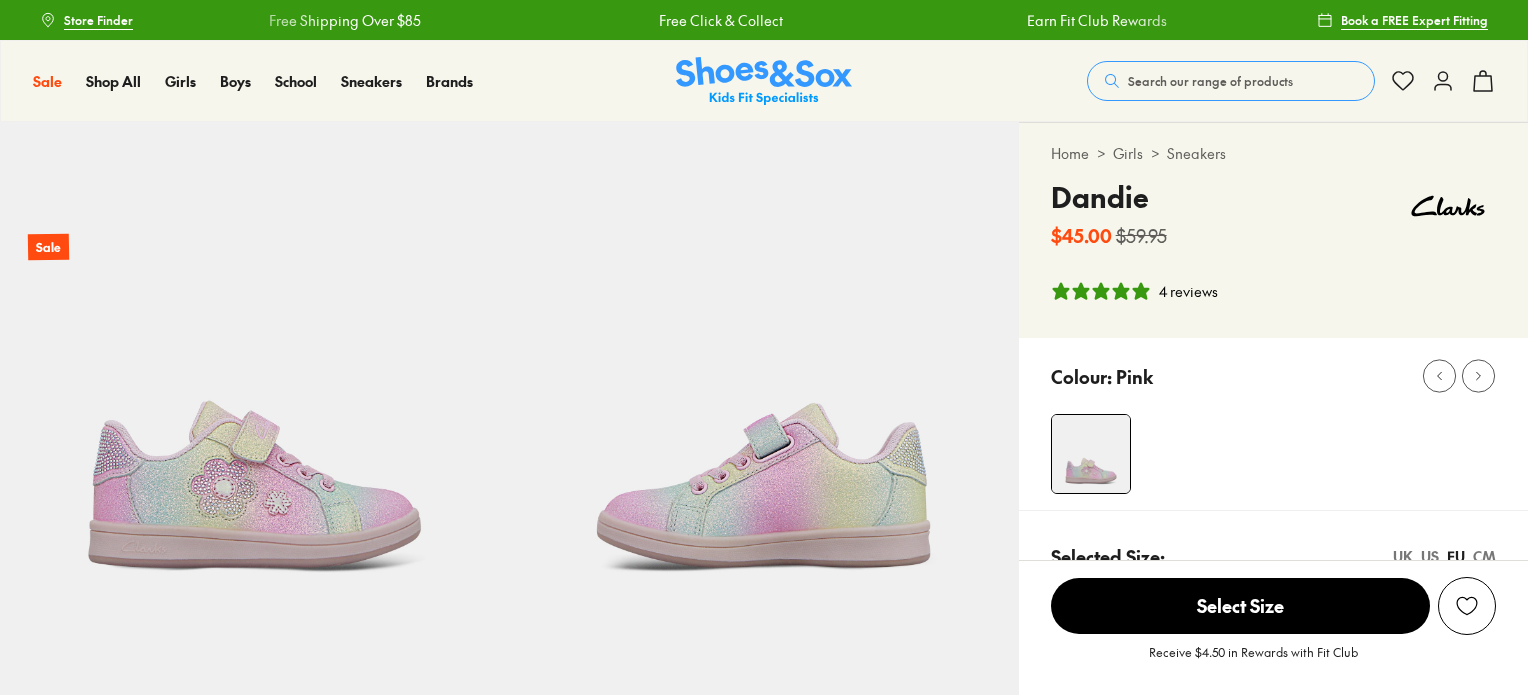 select on "*" 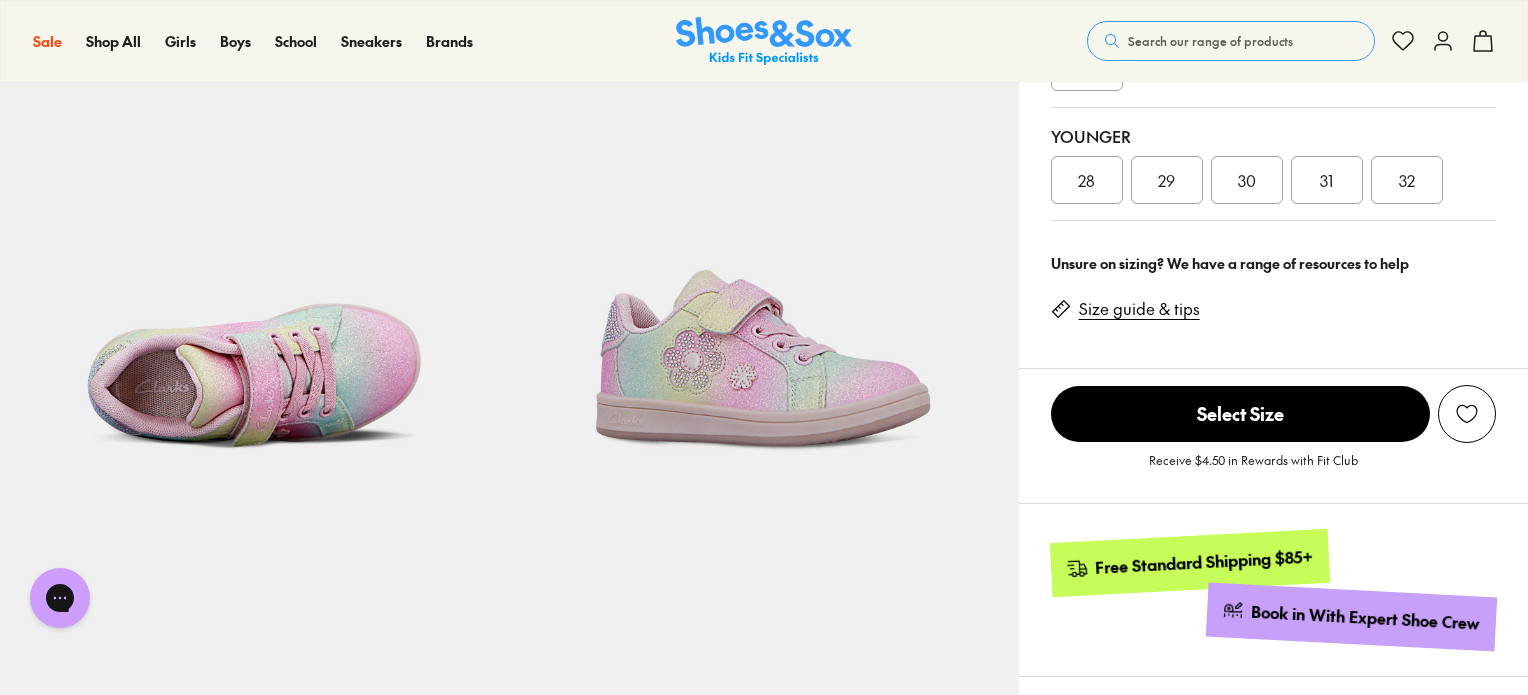 scroll, scrollTop: 0, scrollLeft: 0, axis: both 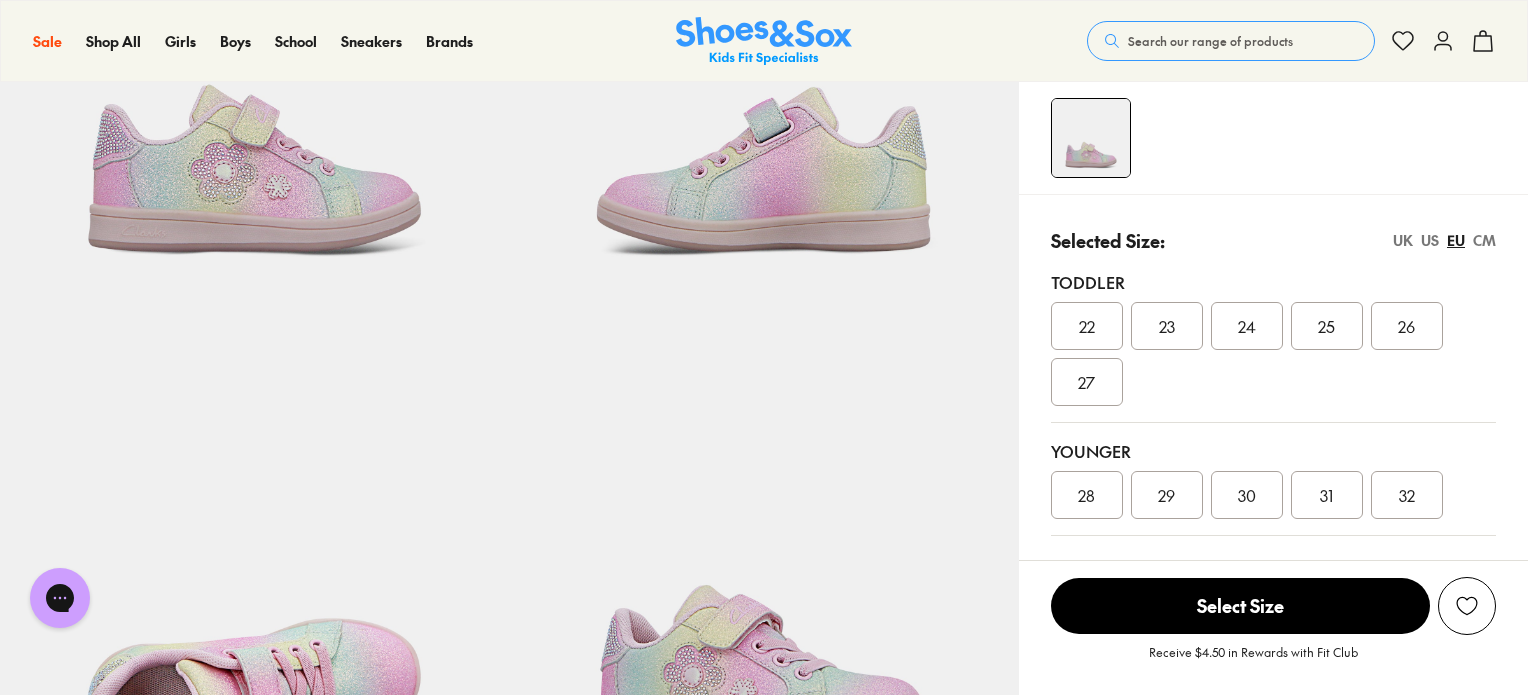 click on "23" at bounding box center [1167, 326] 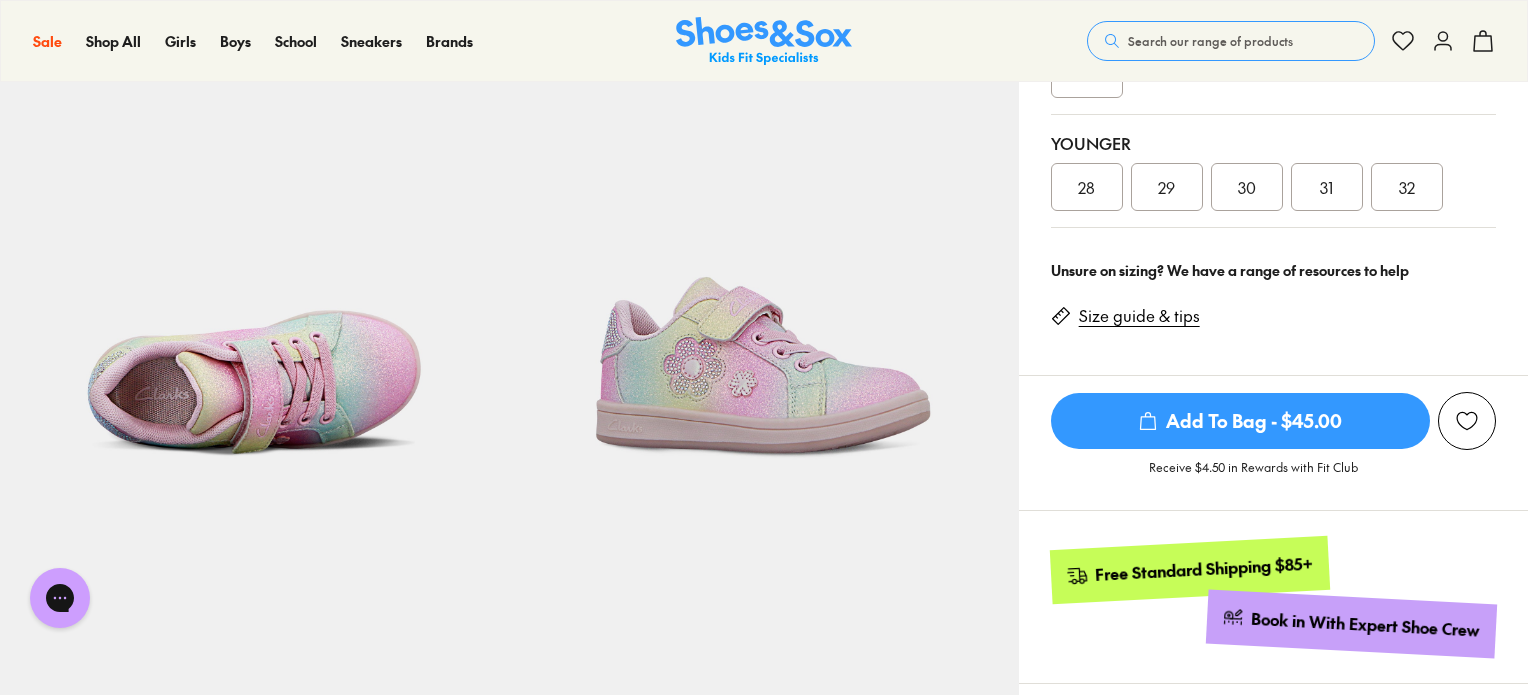 scroll, scrollTop: 620, scrollLeft: 0, axis: vertical 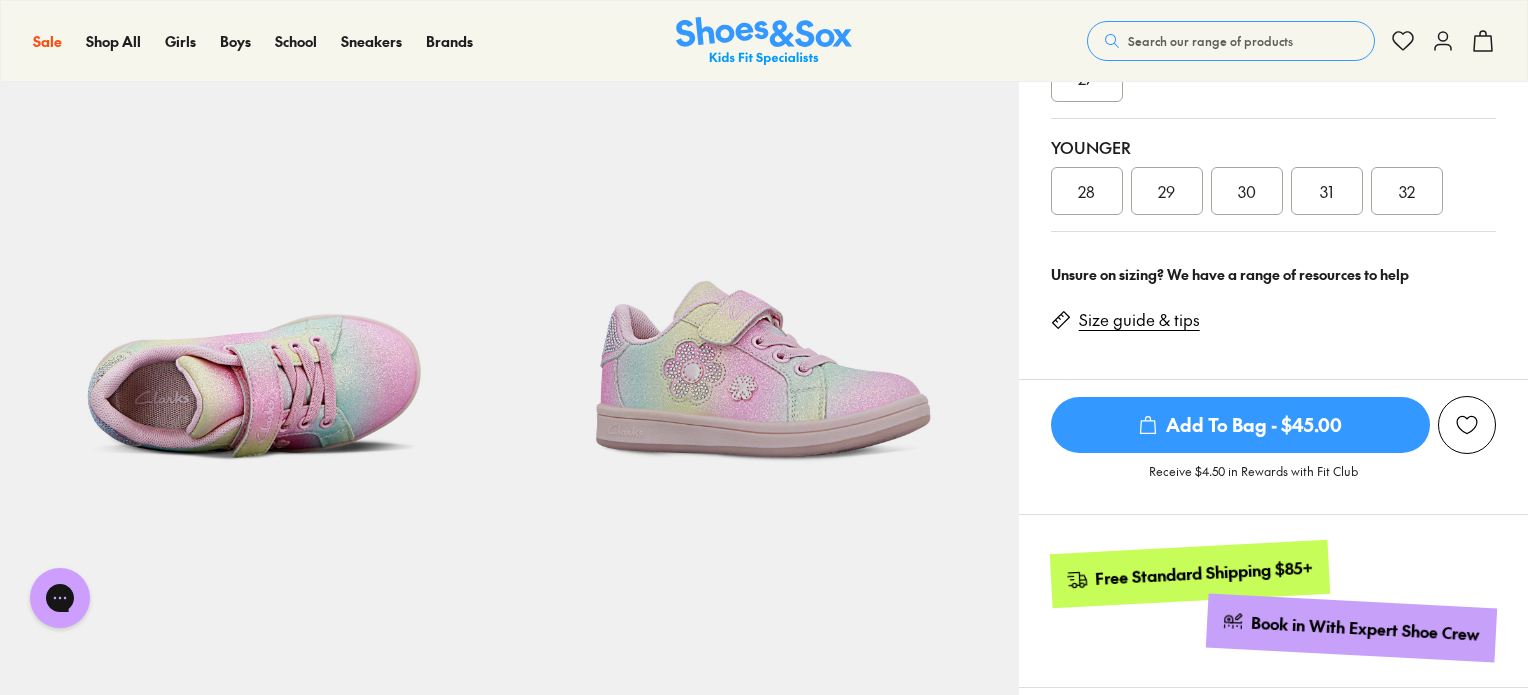 click on "Add To Bag - $45.00" at bounding box center [1240, 425] 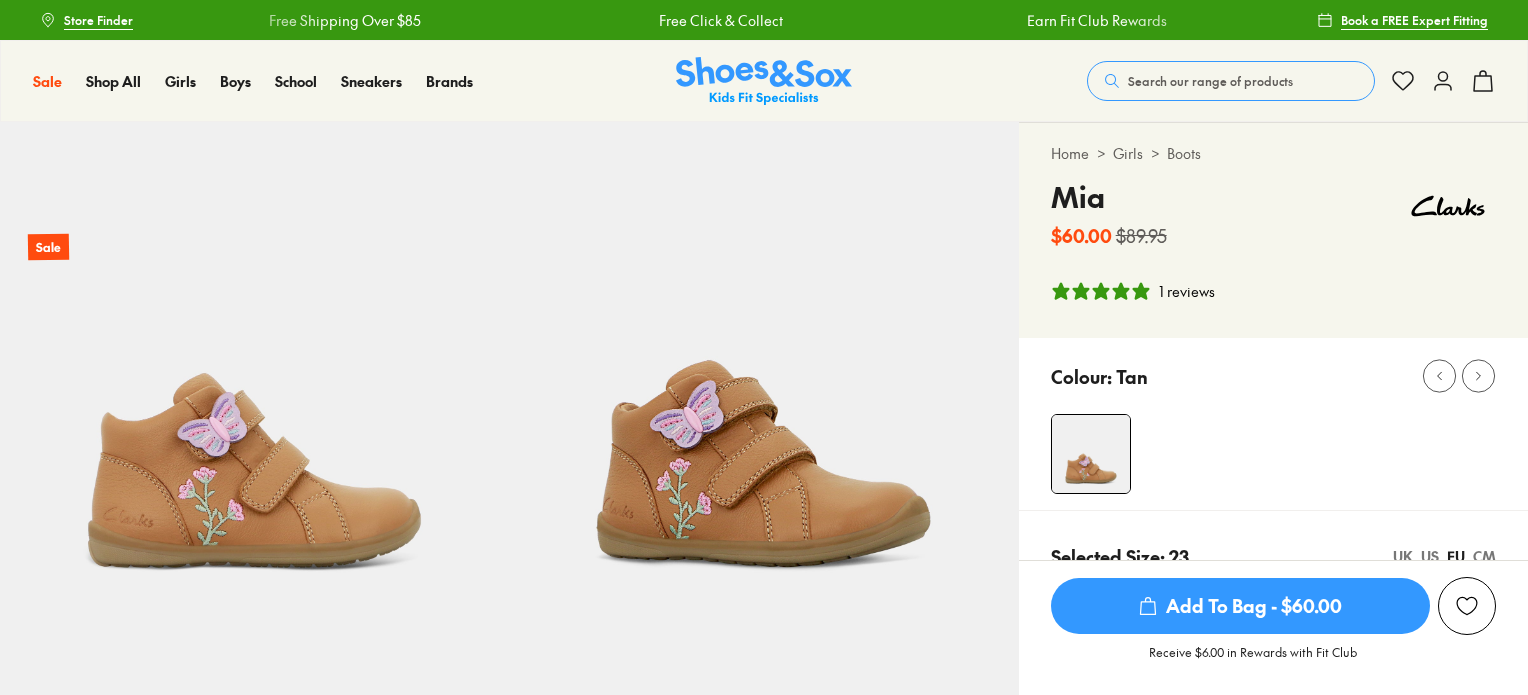 select on "*" 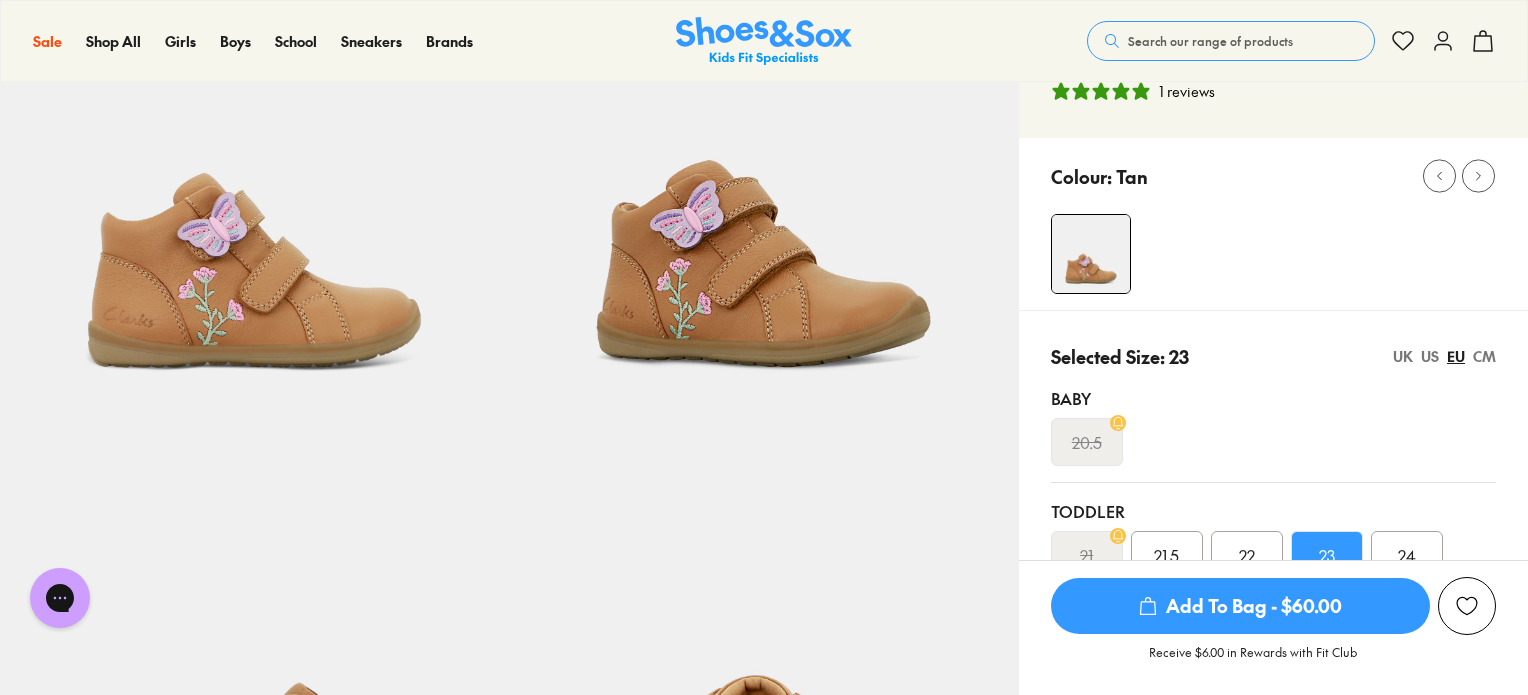 scroll, scrollTop: 211, scrollLeft: 0, axis: vertical 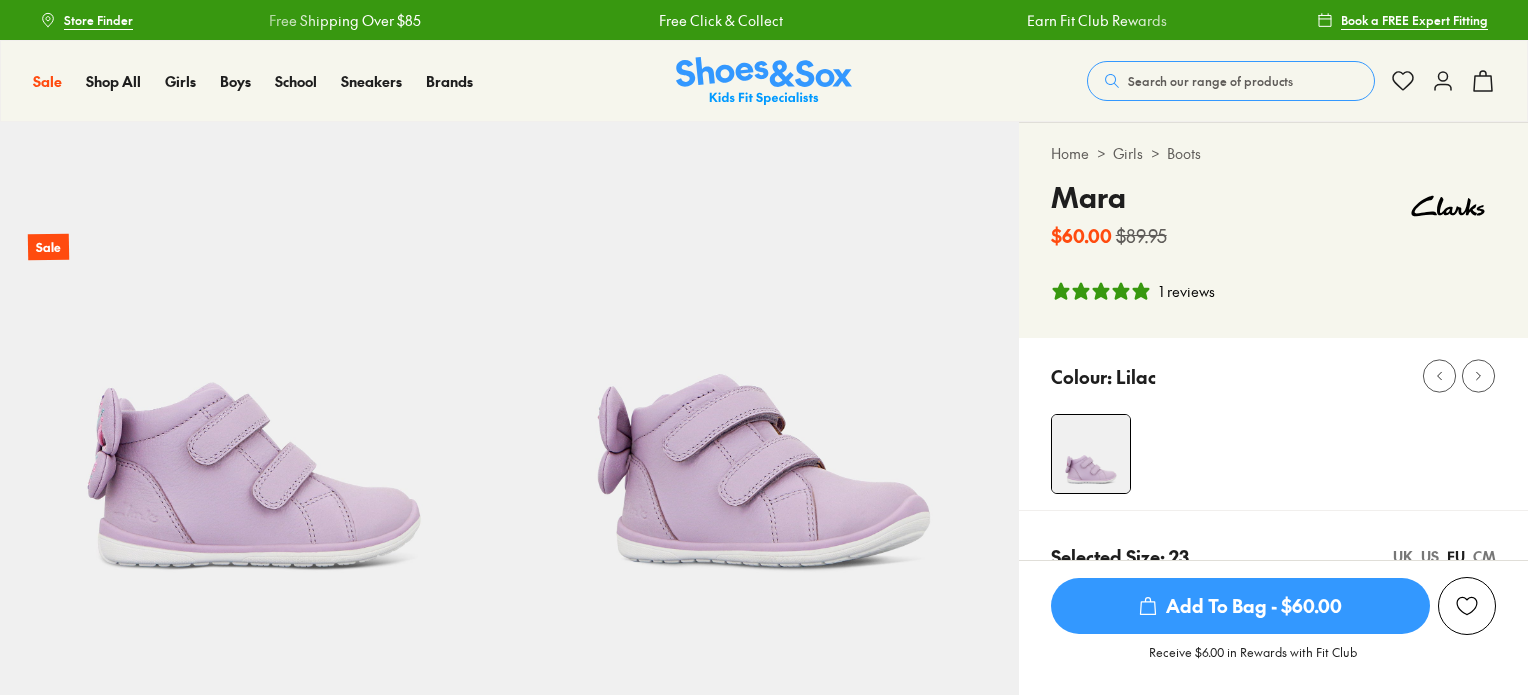 select on "*" 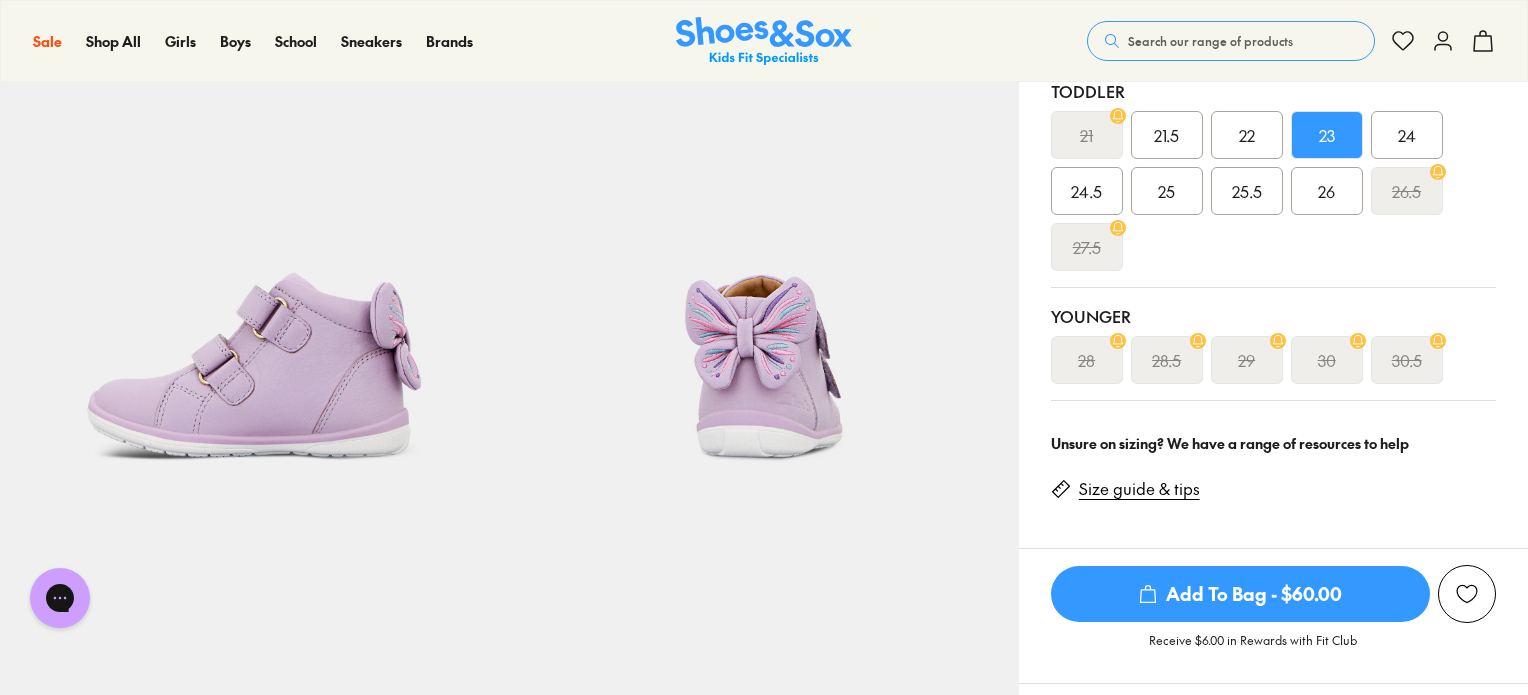 scroll, scrollTop: 0, scrollLeft: 0, axis: both 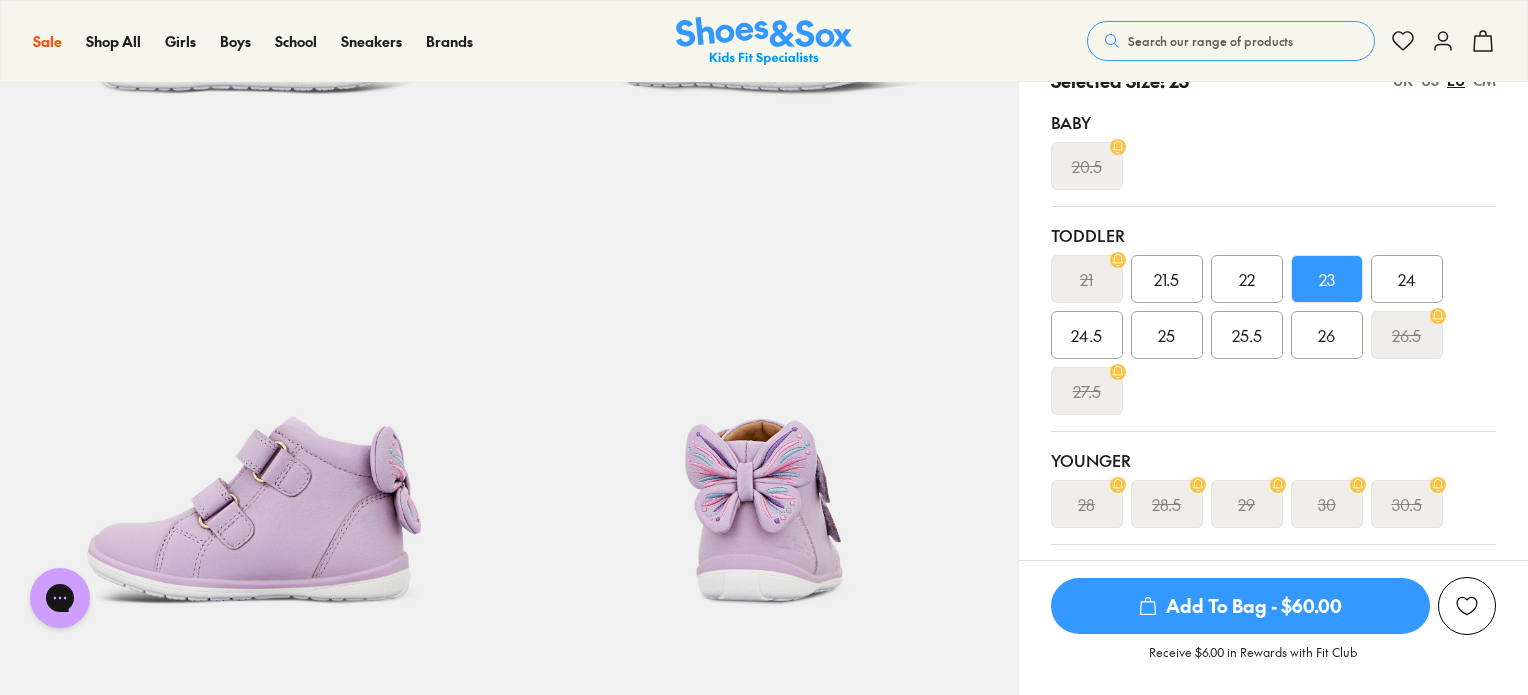 click on "Add To Bag - $60.00" at bounding box center [1240, 606] 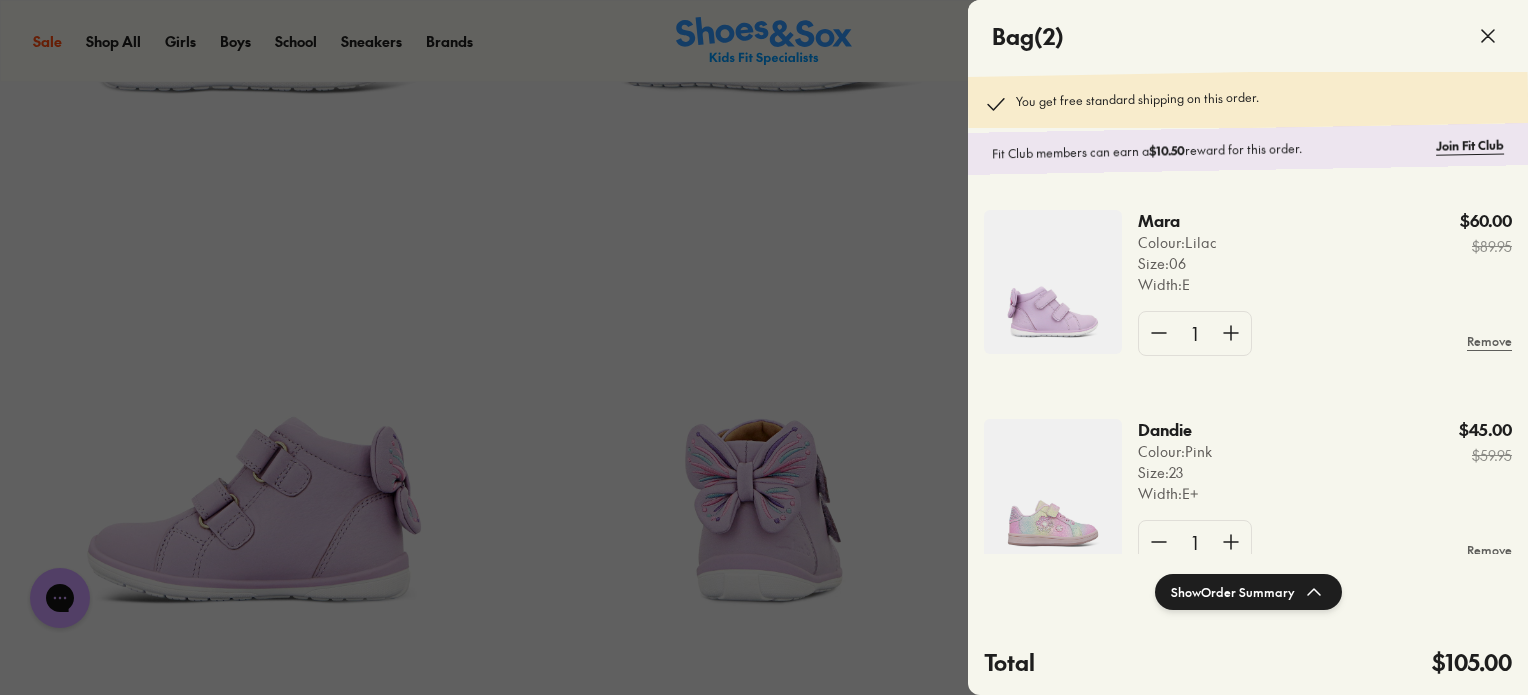 scroll, scrollTop: 57, scrollLeft: 0, axis: vertical 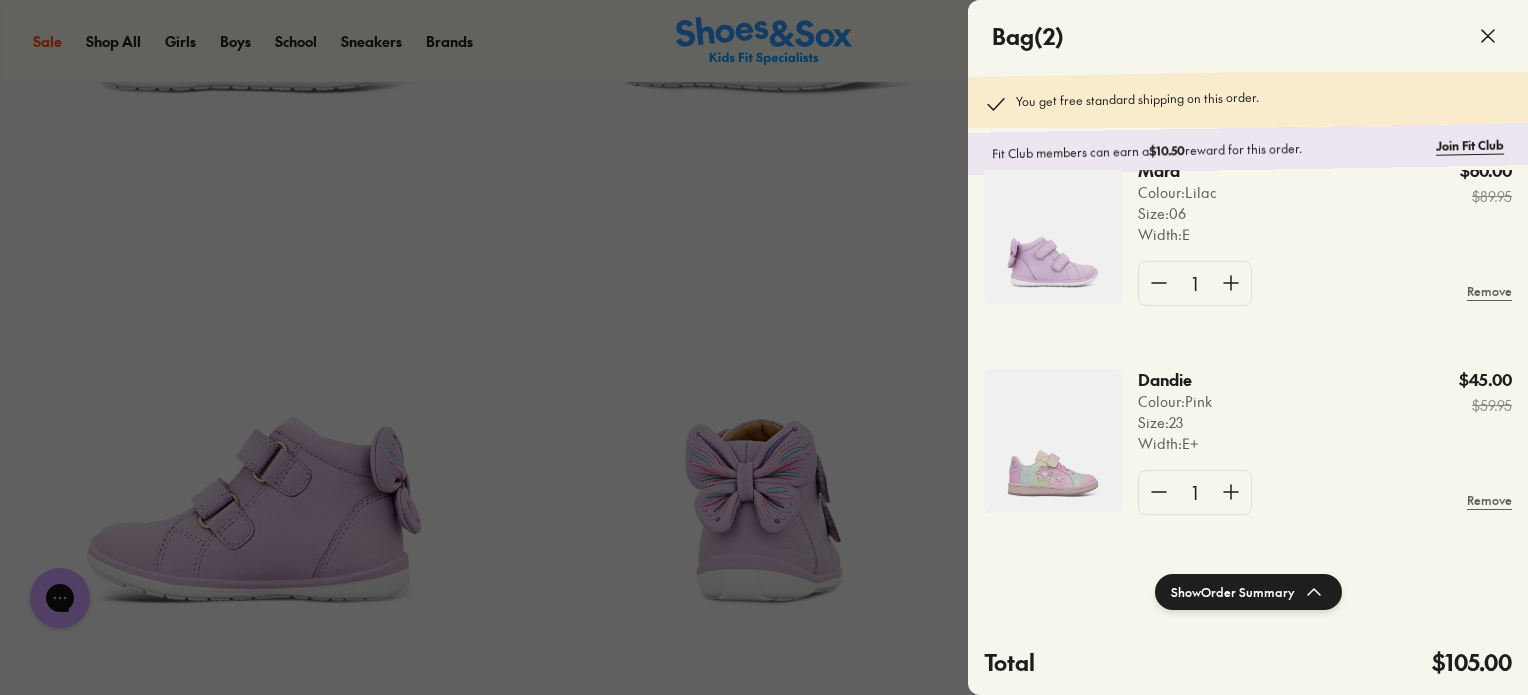 click on "Show  Order Summary" 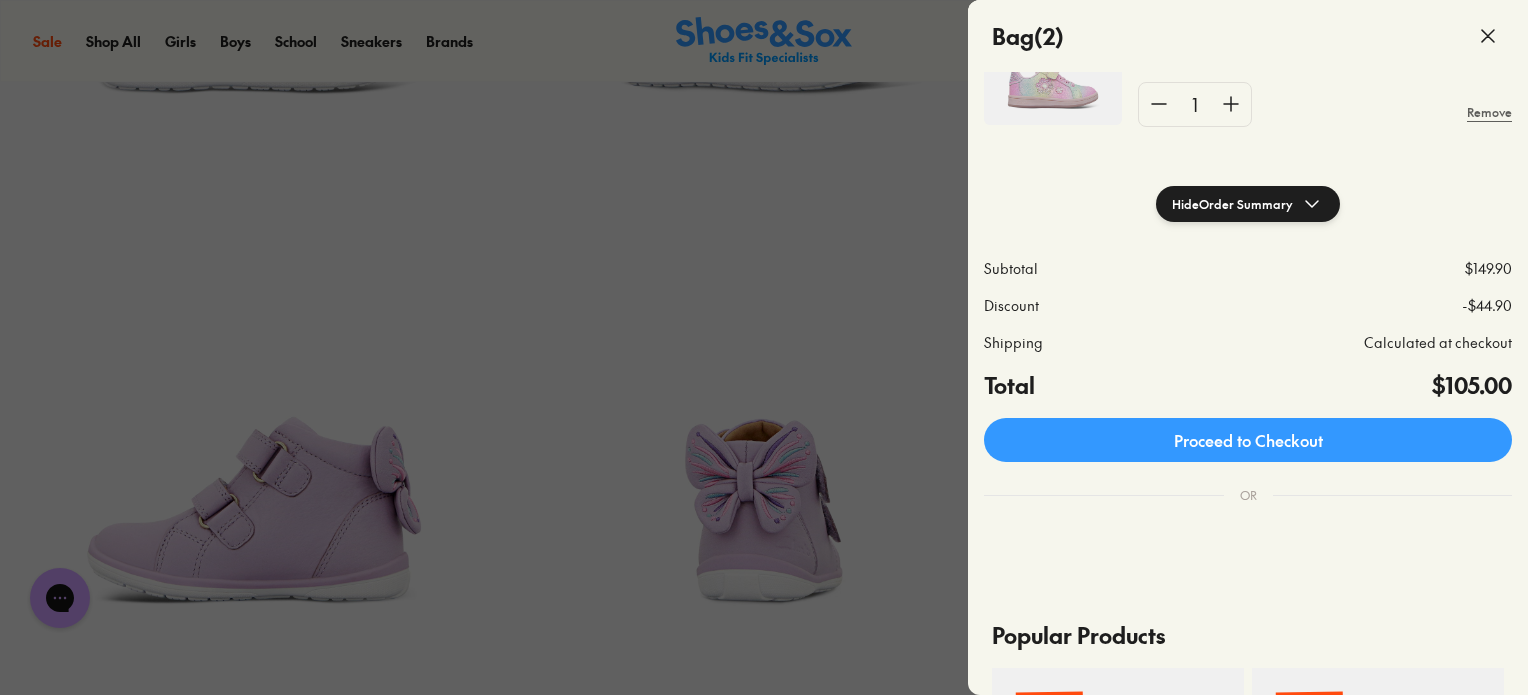 scroll, scrollTop: 390, scrollLeft: 0, axis: vertical 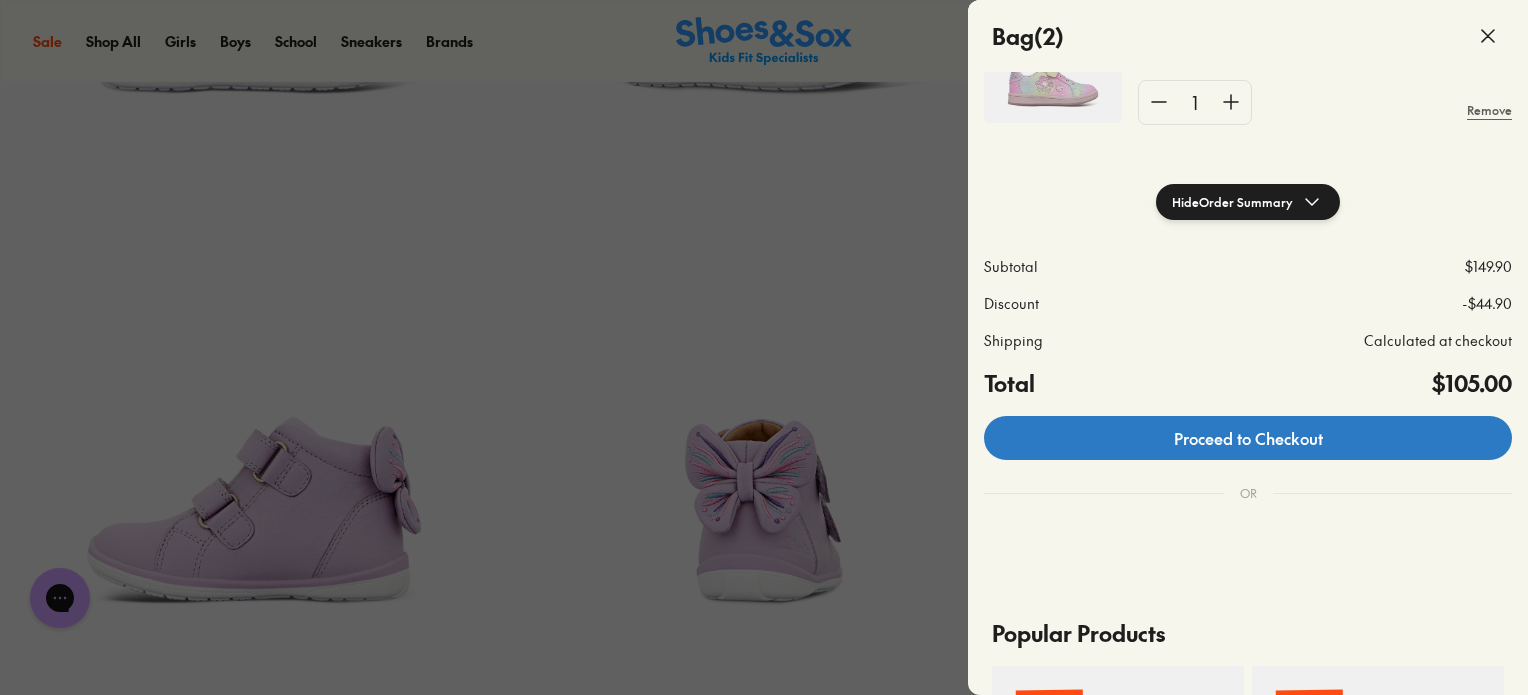 click on "Proceed to Checkout" 